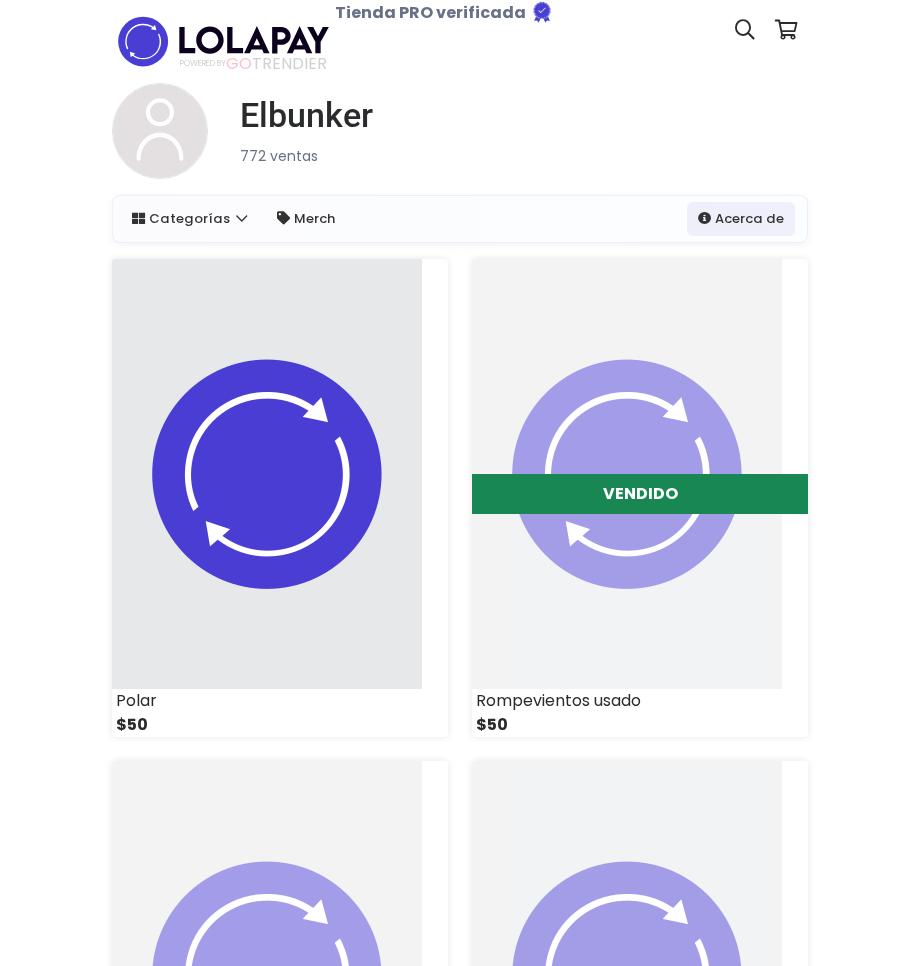 scroll, scrollTop: 0, scrollLeft: 0, axis: both 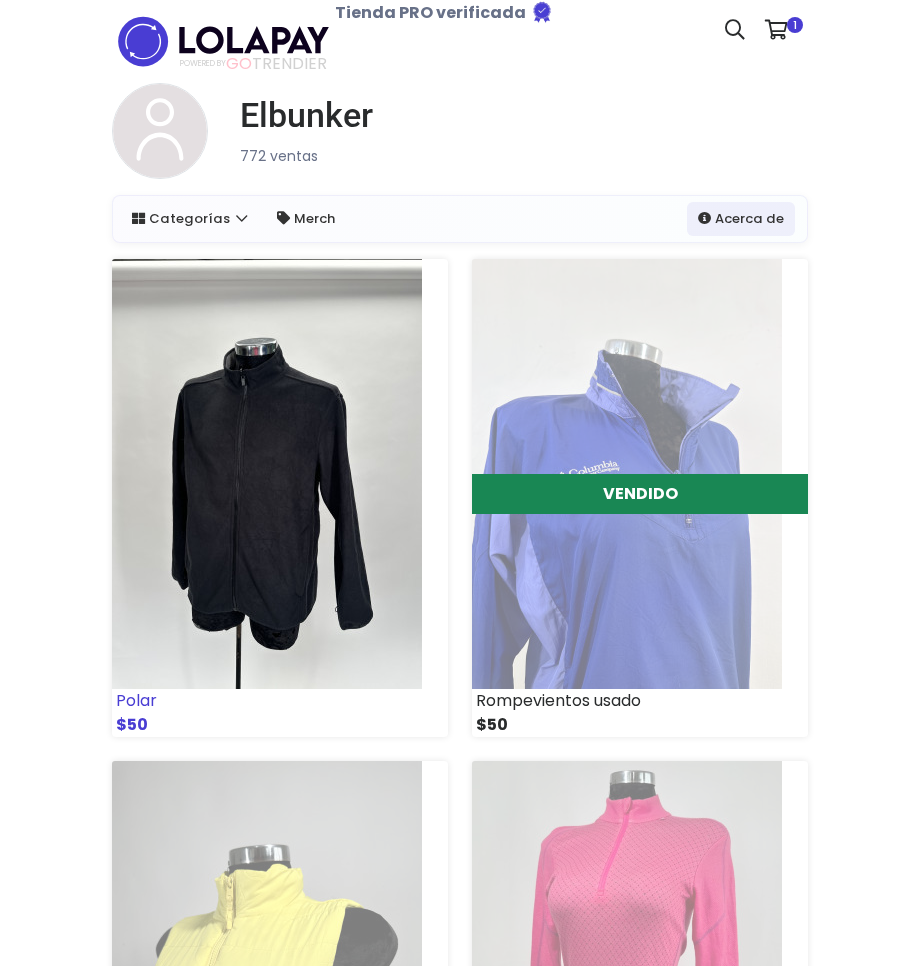 click at bounding box center (267, 474) 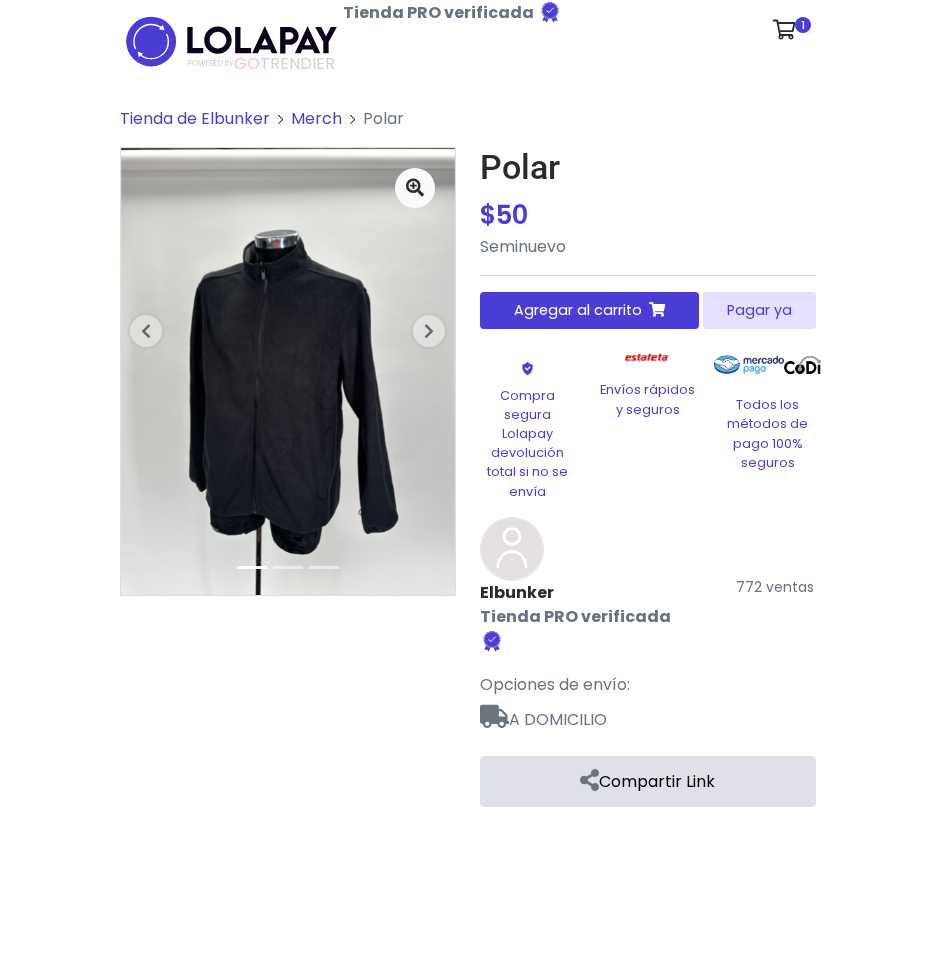 scroll, scrollTop: 0, scrollLeft: 0, axis: both 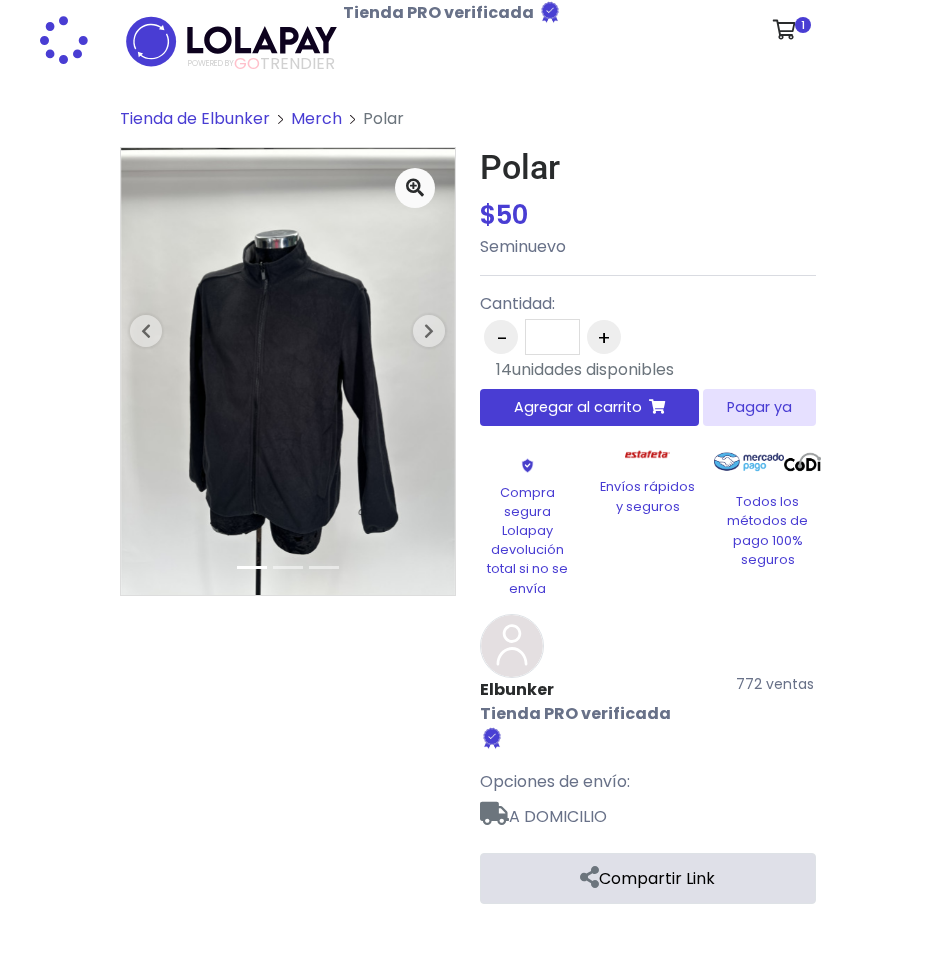 click on "Cantidad:" at bounding box center [643, 304] 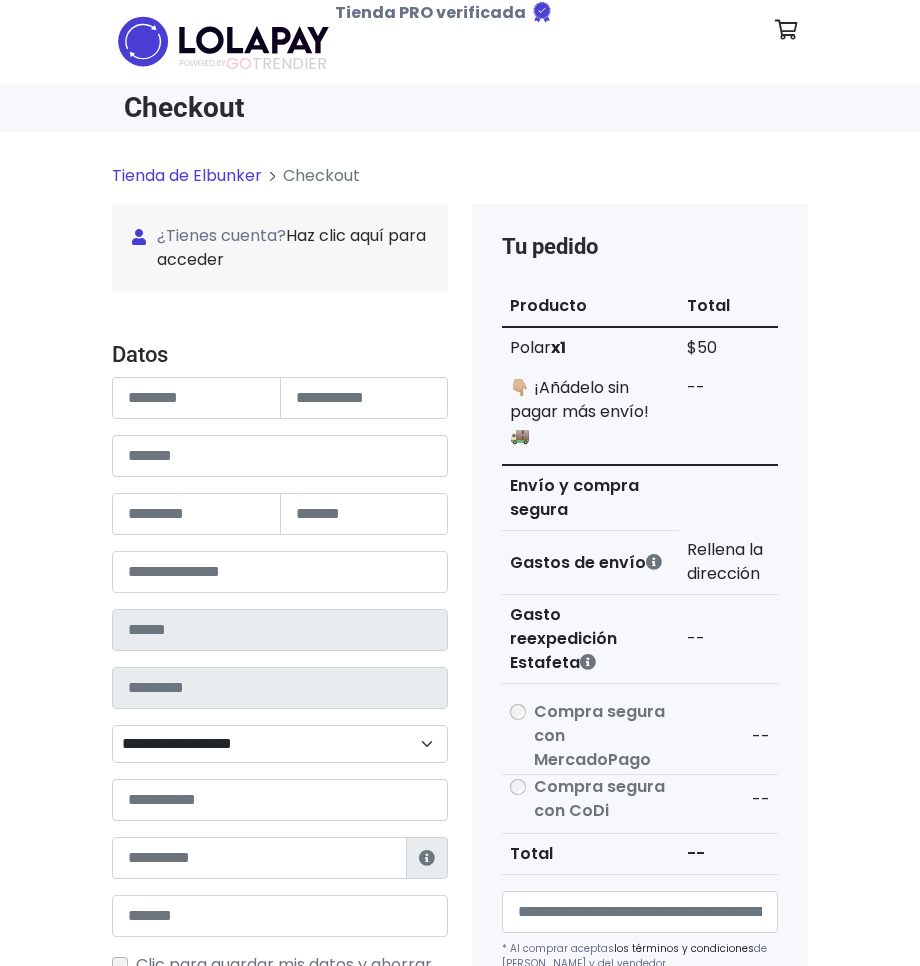 scroll, scrollTop: 0, scrollLeft: 0, axis: both 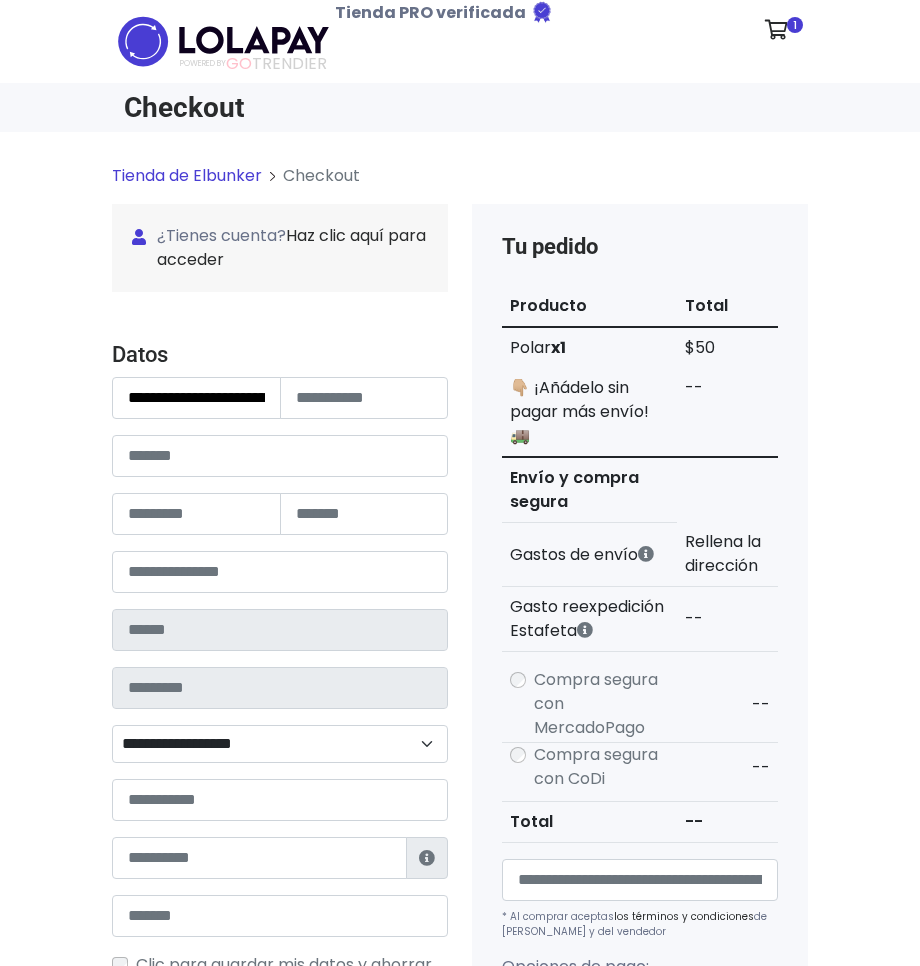 click on "**********" at bounding box center (280, 710) 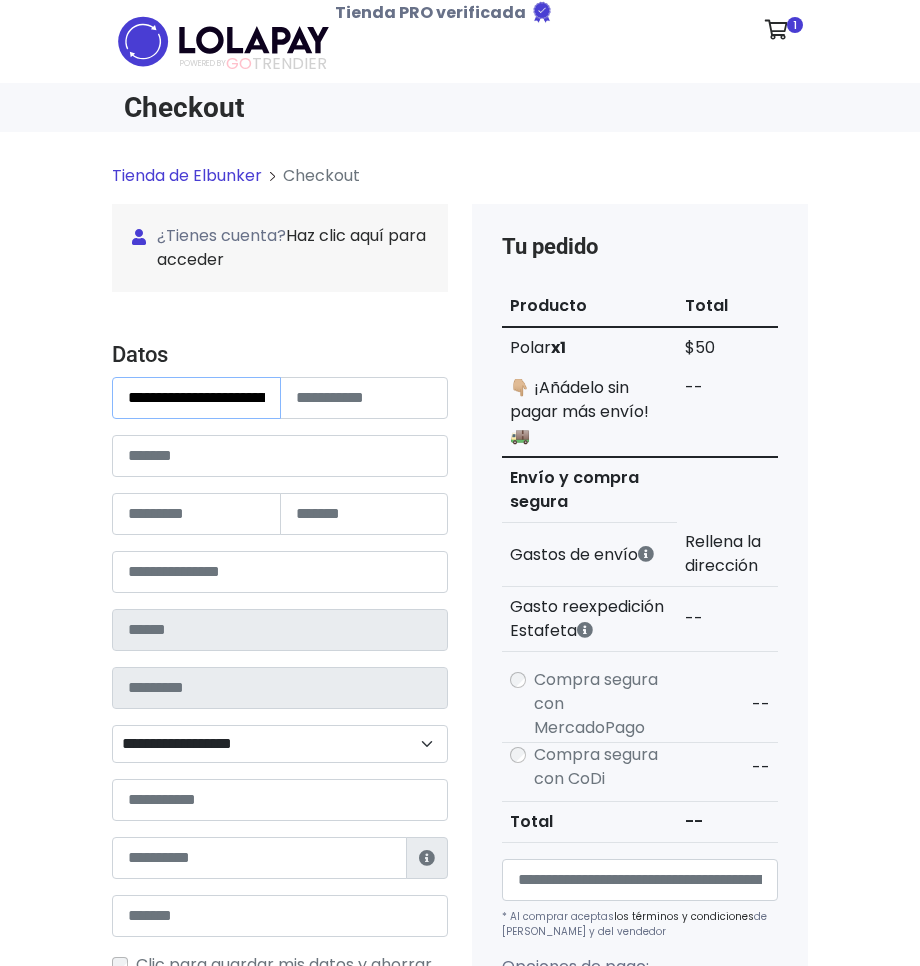 scroll, scrollTop: 0, scrollLeft: 58, axis: horizontal 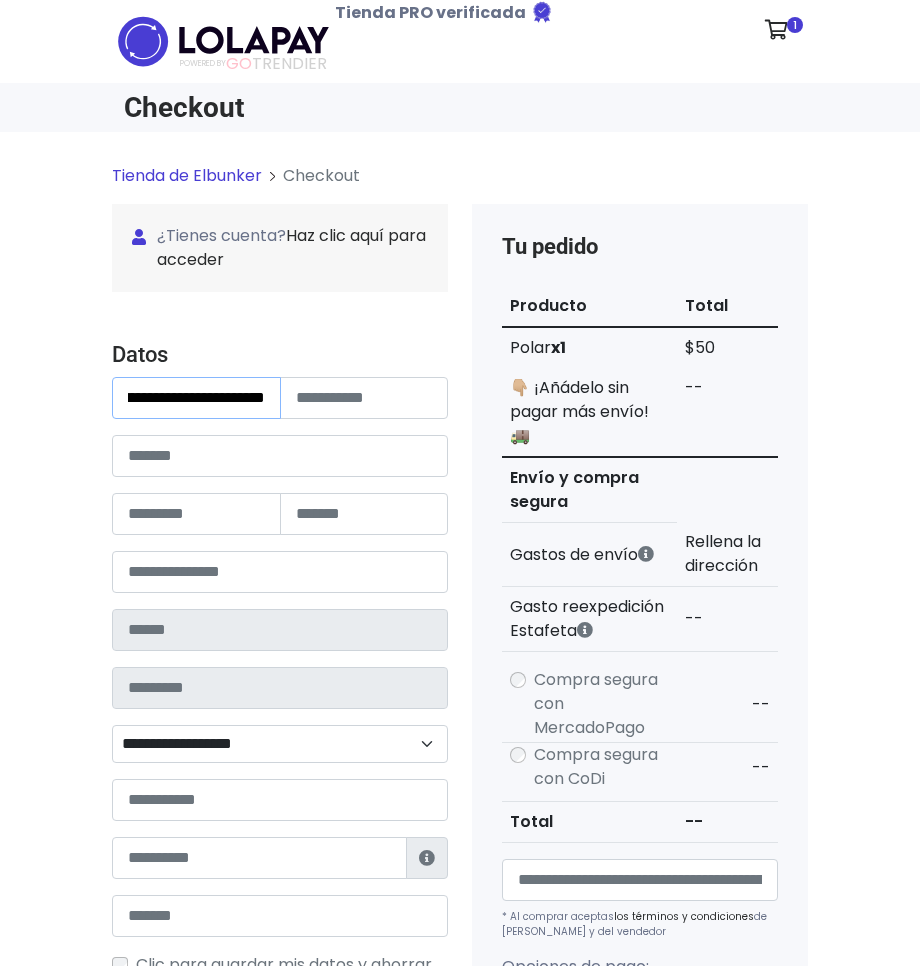 drag, startPoint x: 211, startPoint y: 397, endPoint x: 423, endPoint y: 392, distance: 212.05896 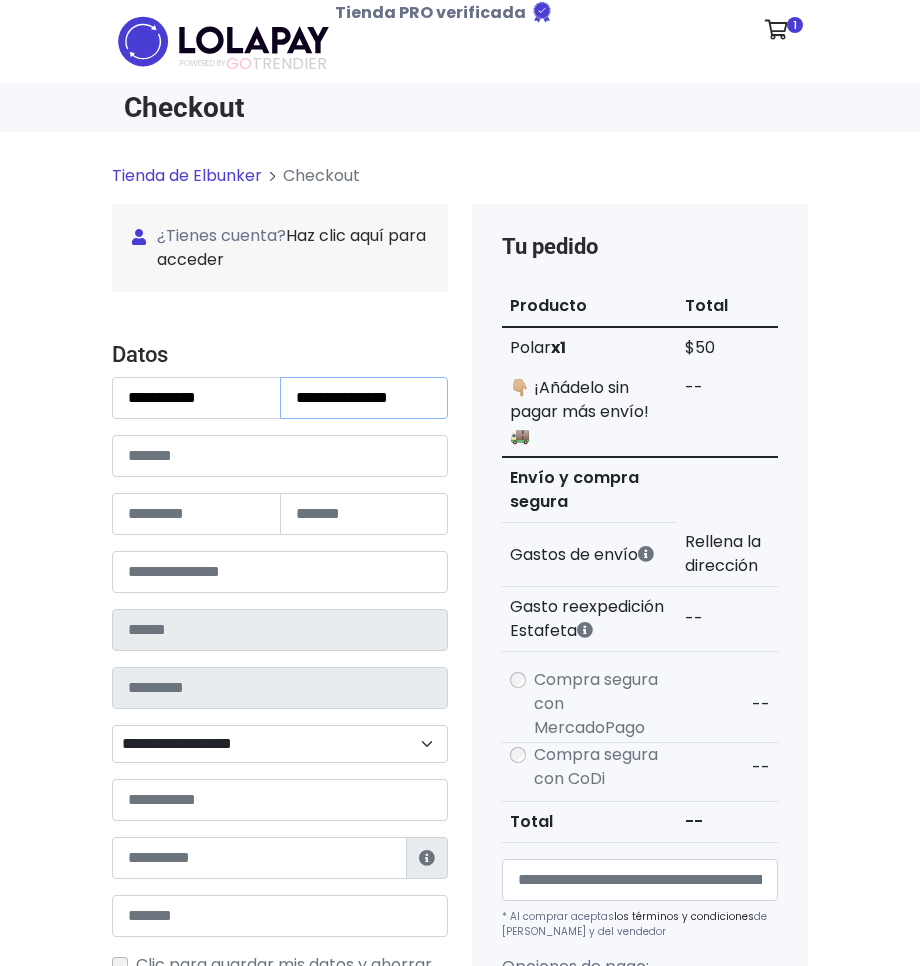 scroll, scrollTop: 0, scrollLeft: 0, axis: both 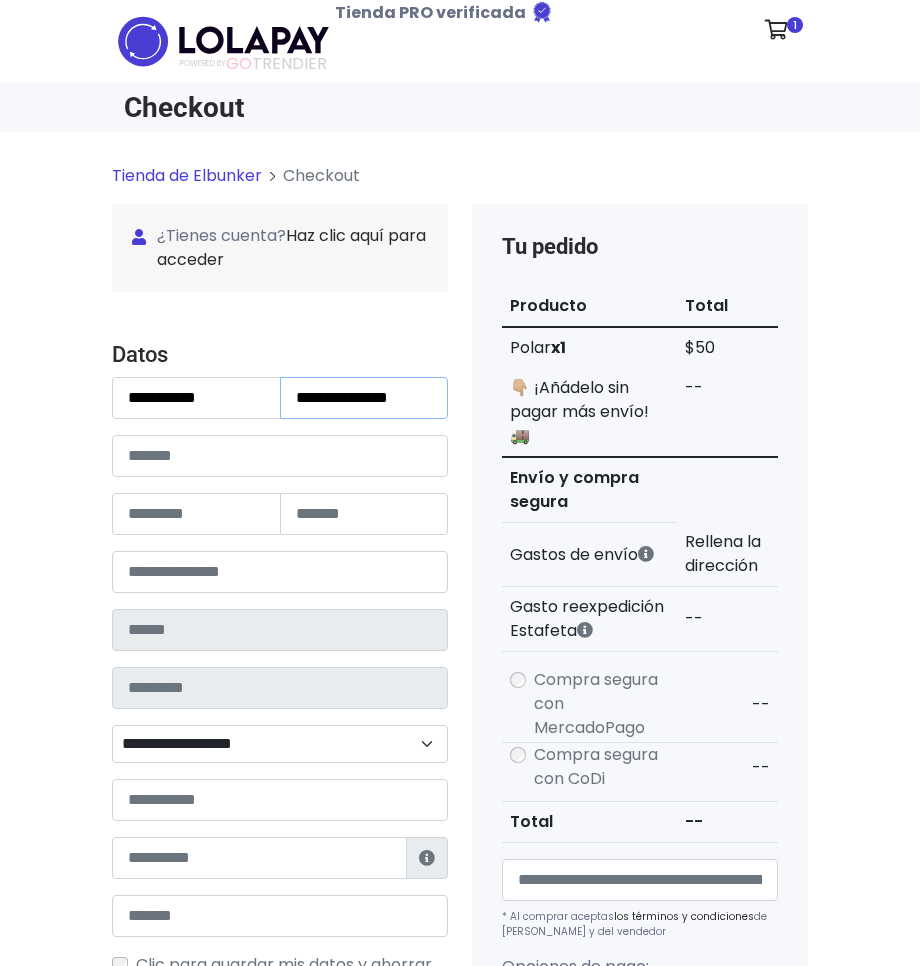 type on "**********" 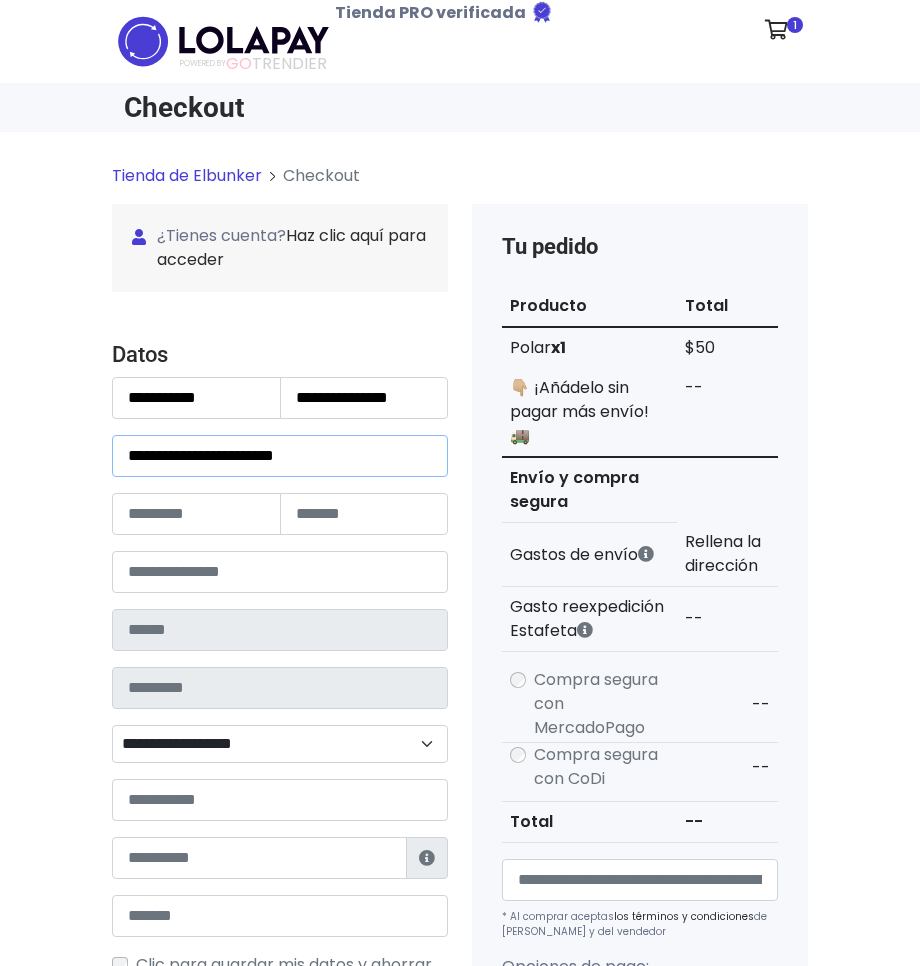 click on "**********" at bounding box center (280, 456) 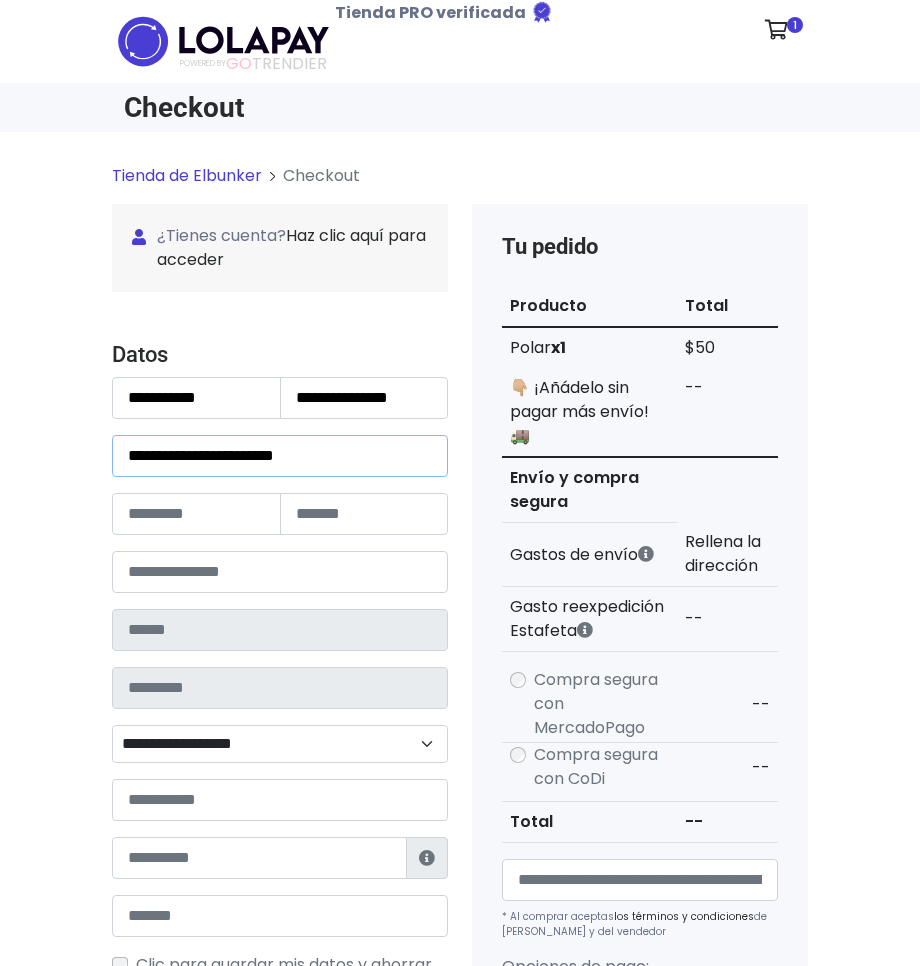 drag, startPoint x: 295, startPoint y: 452, endPoint x: 359, endPoint y: 452, distance: 64 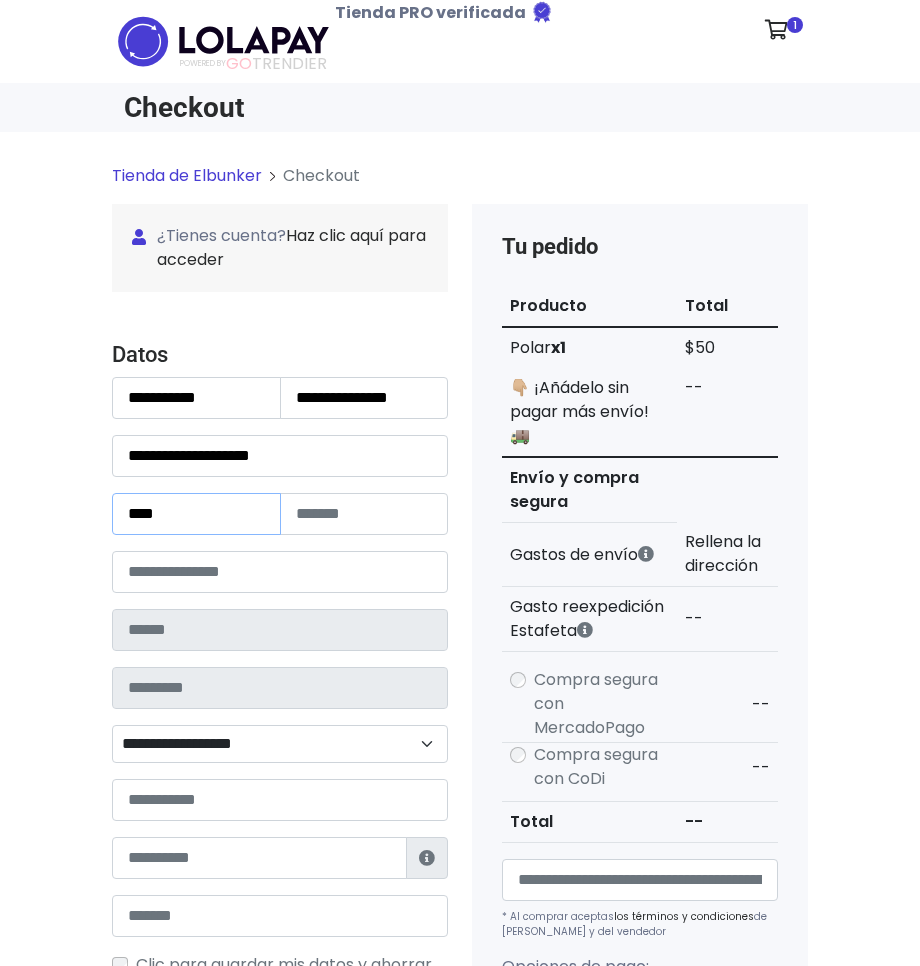 type on "****" 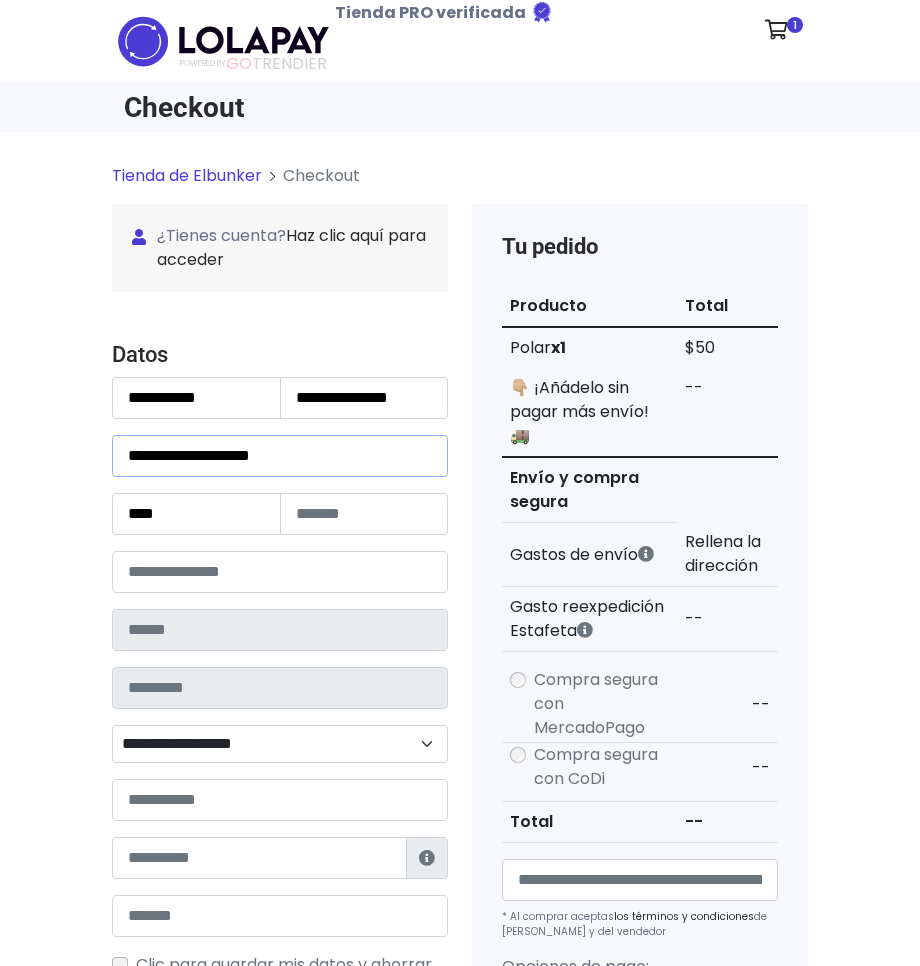 click on "**********" at bounding box center [280, 456] 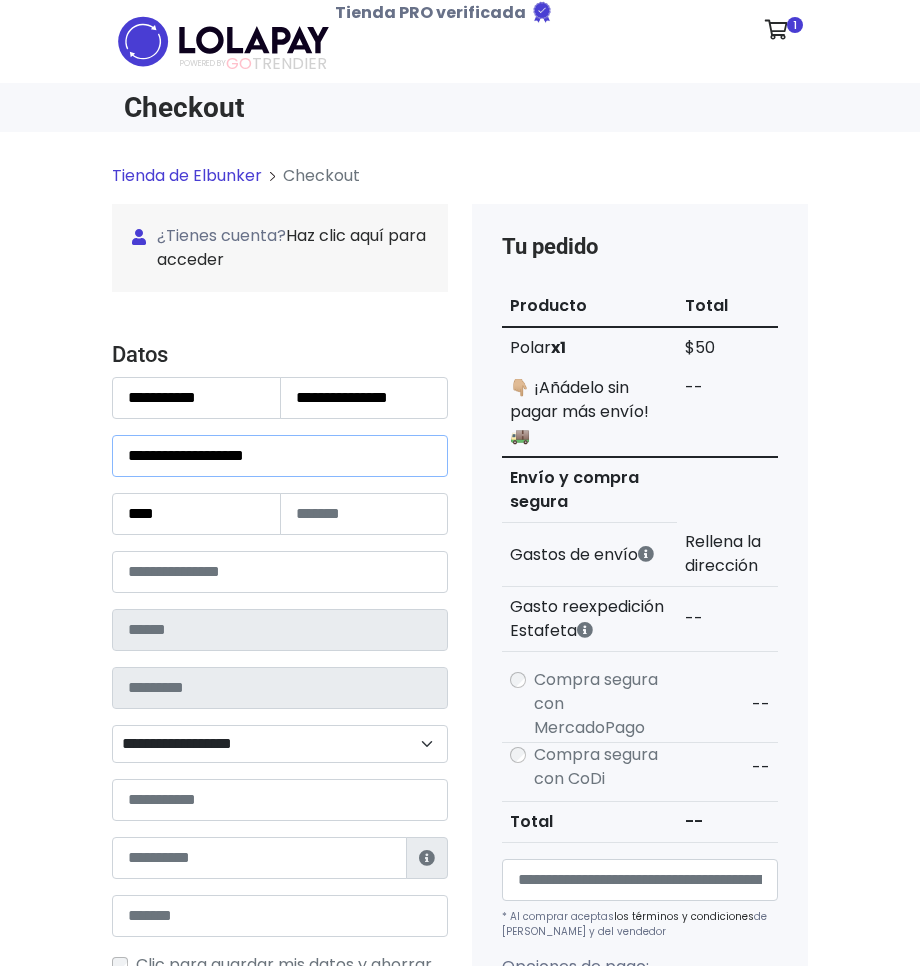 type on "**********" 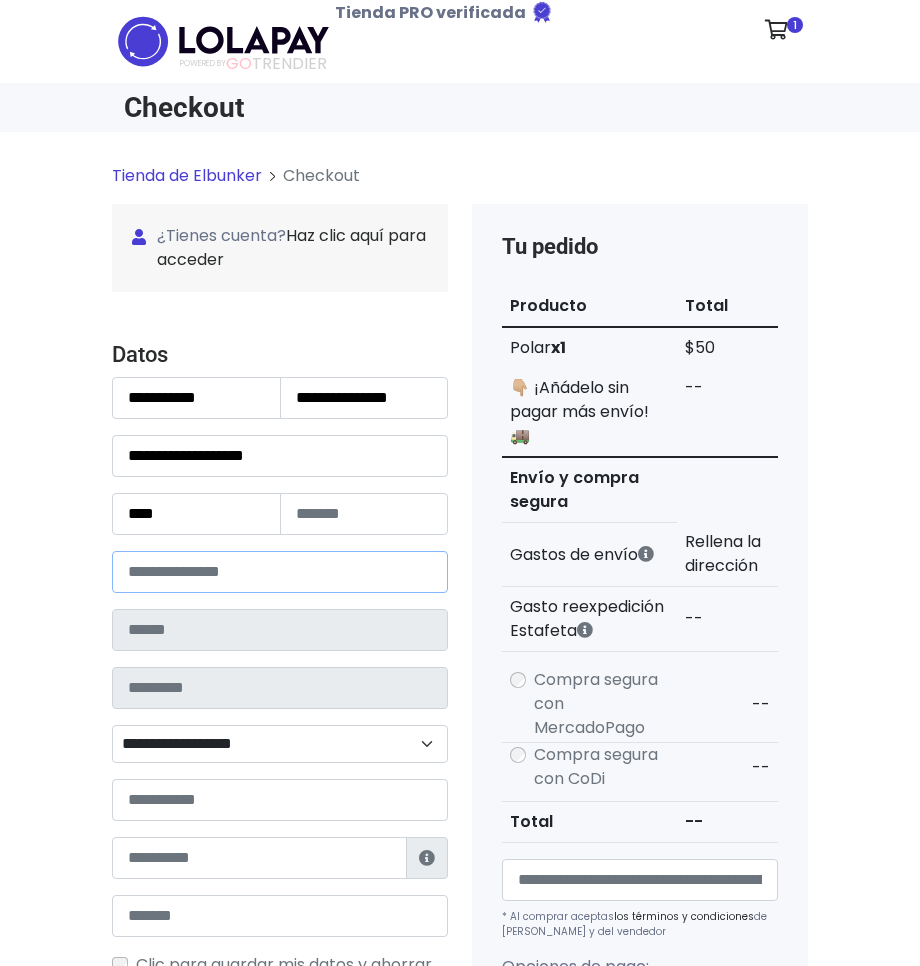 type on "*****" 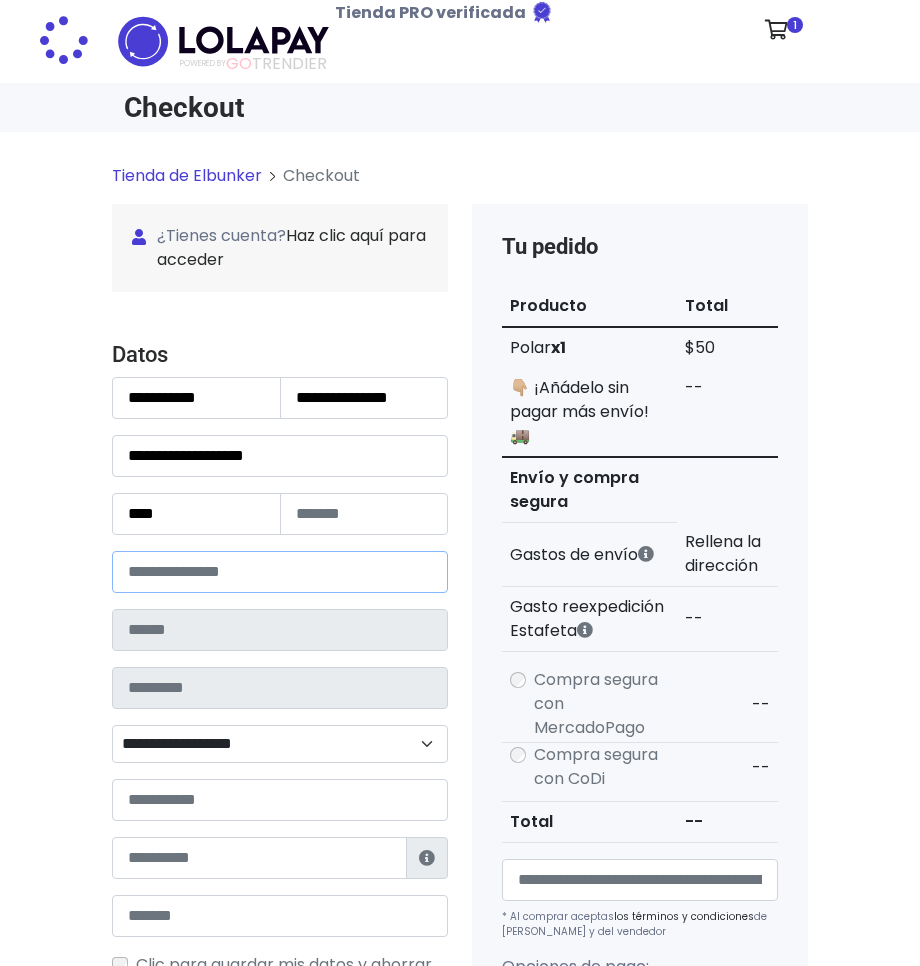 type on "**********" 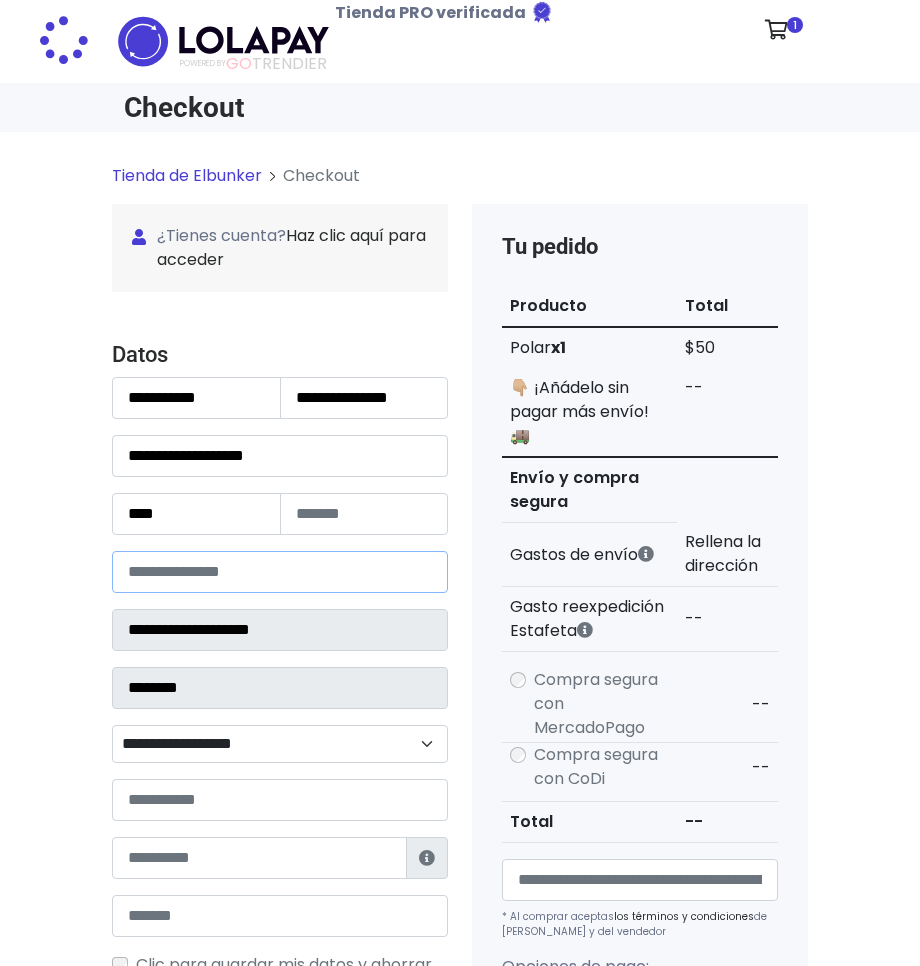 select 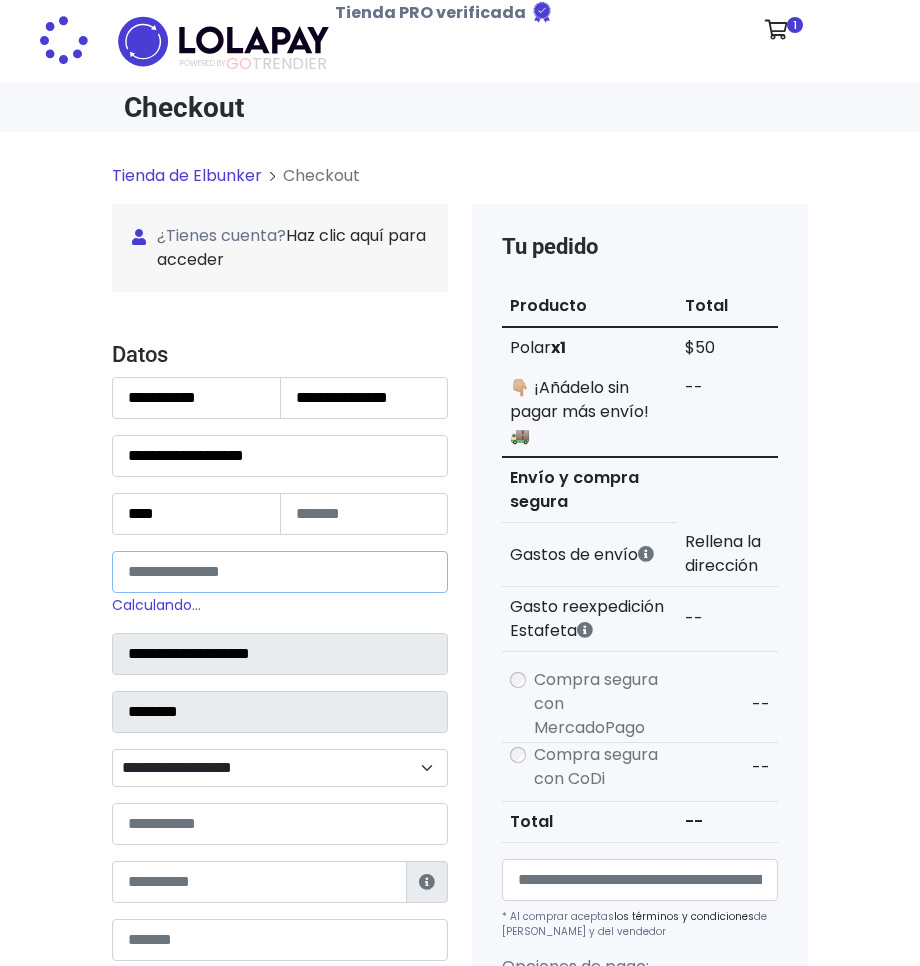 type on "*****" 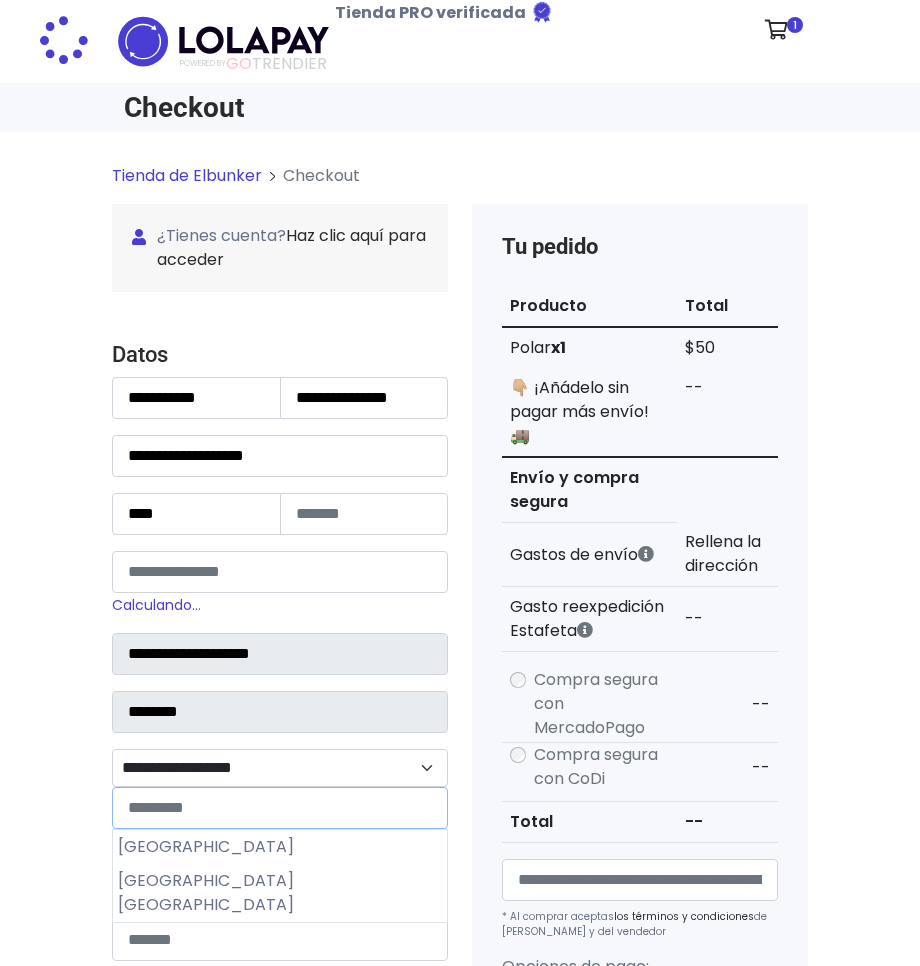 click on "**********" at bounding box center (280, 768) 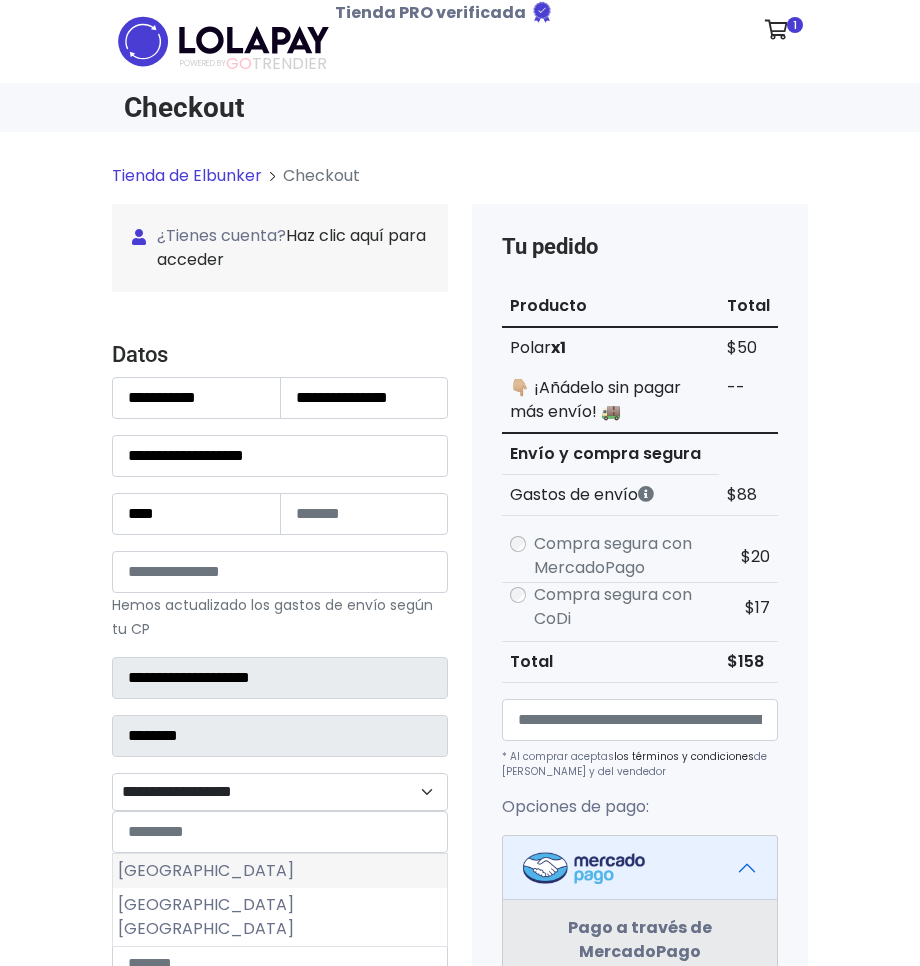 click on "Saltillo Centro" at bounding box center [280, 871] 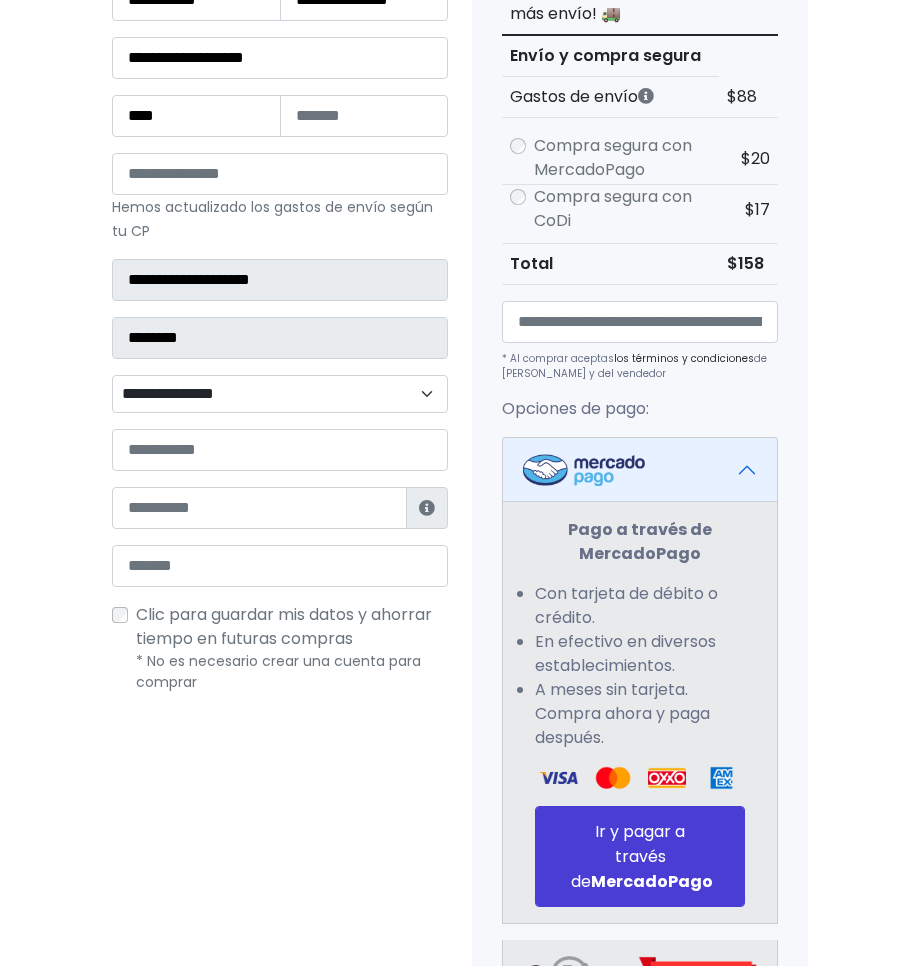 scroll, scrollTop: 400, scrollLeft: 0, axis: vertical 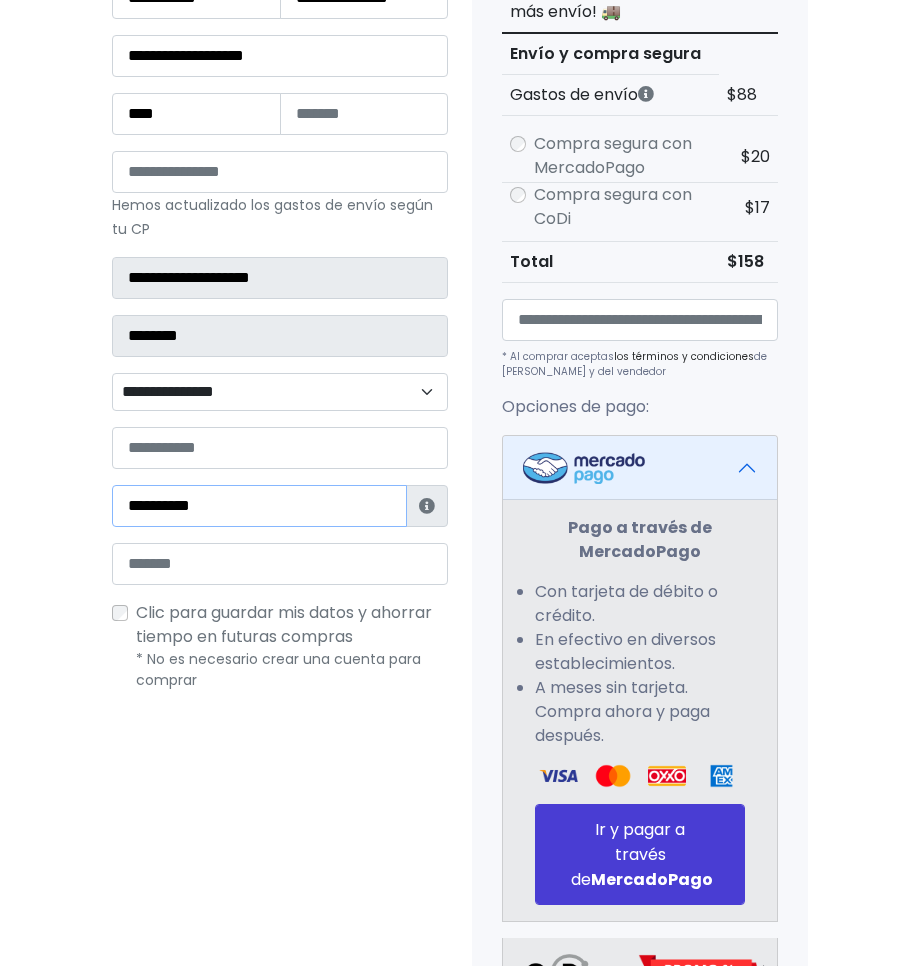 type on "**********" 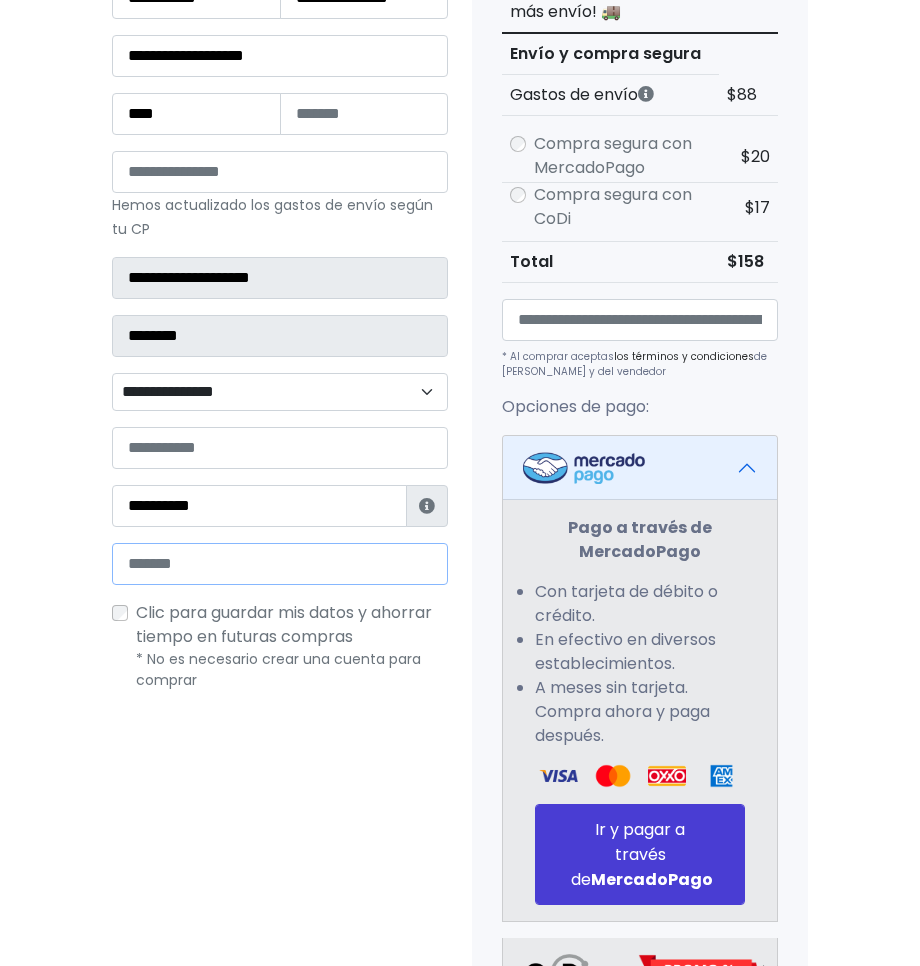 click at bounding box center (280, 564) 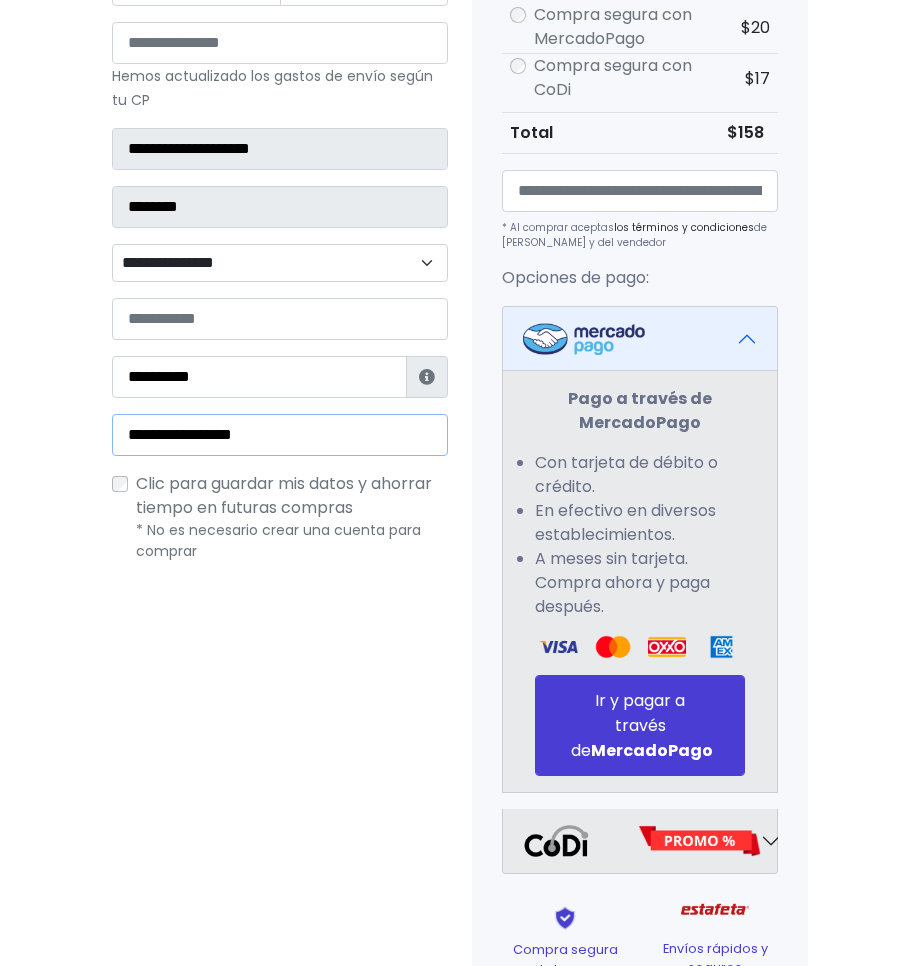 scroll, scrollTop: 700, scrollLeft: 0, axis: vertical 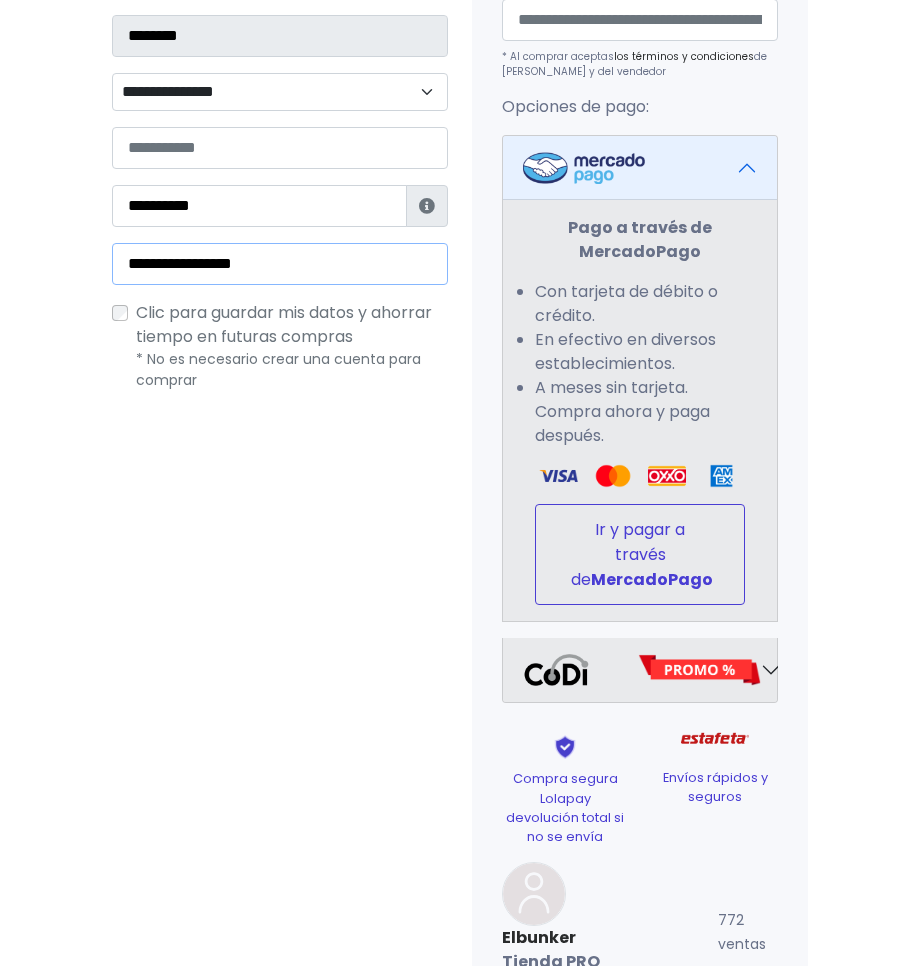 type on "**********" 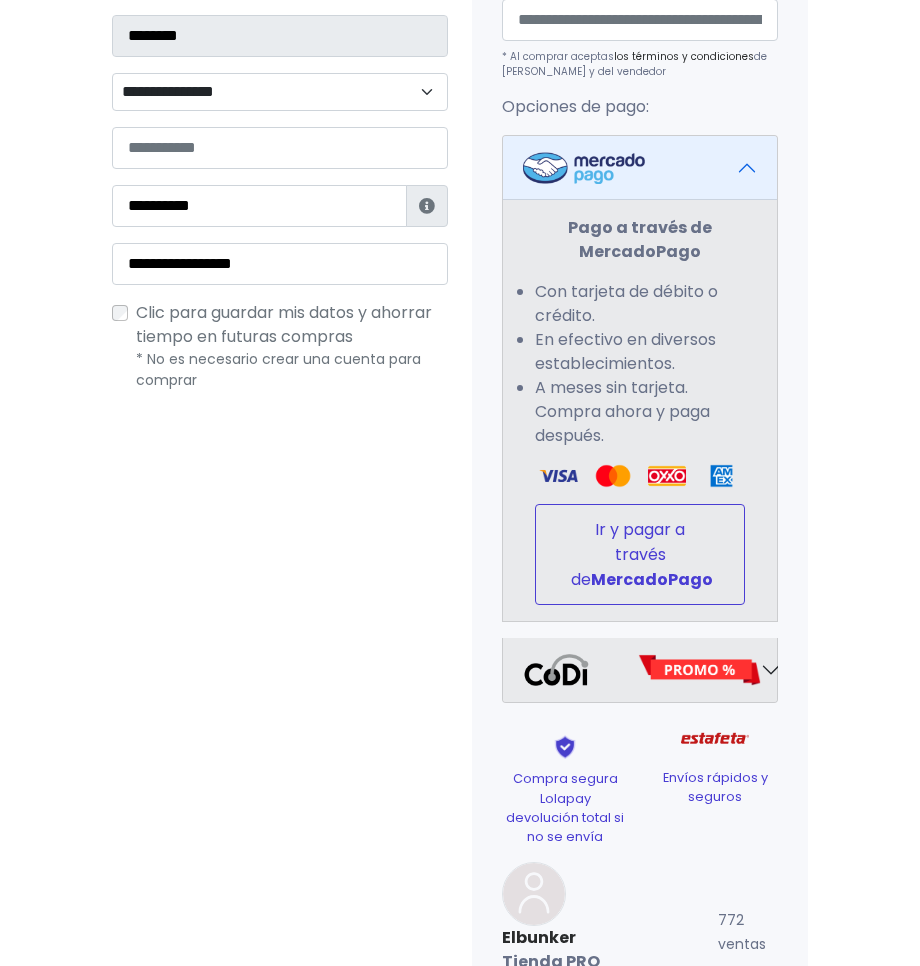 click on "MercadoPago" at bounding box center (652, 579) 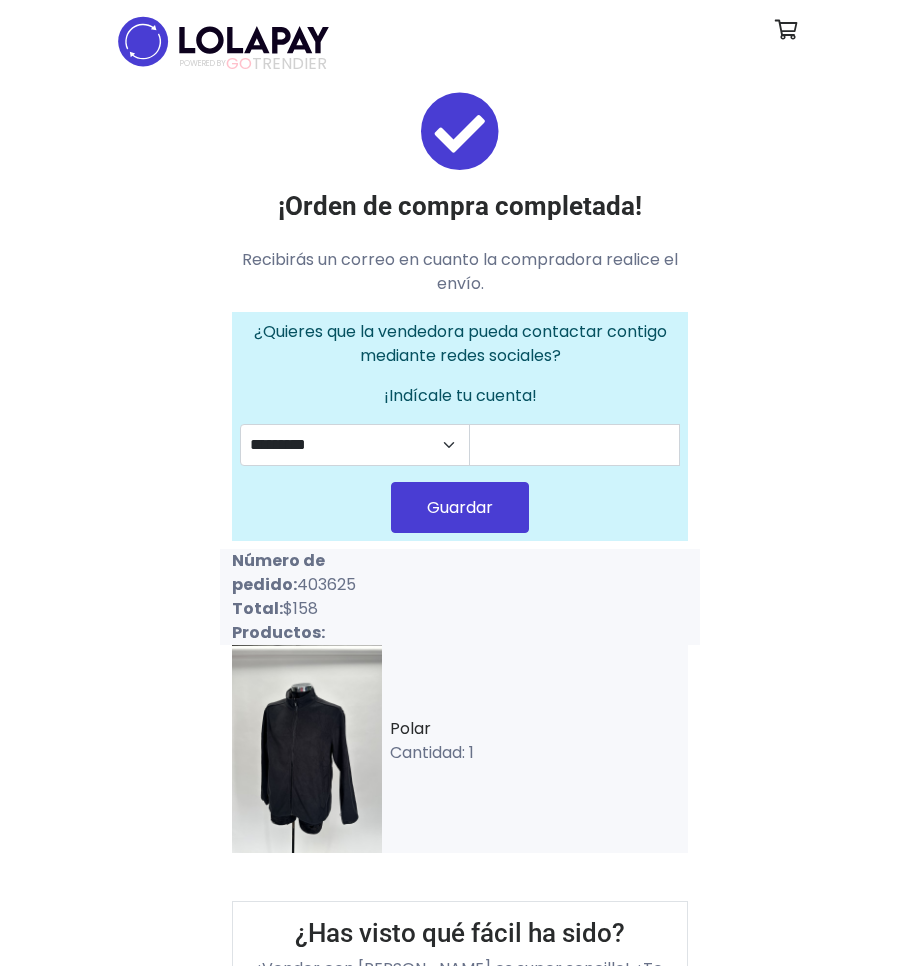 scroll, scrollTop: 0, scrollLeft: 0, axis: both 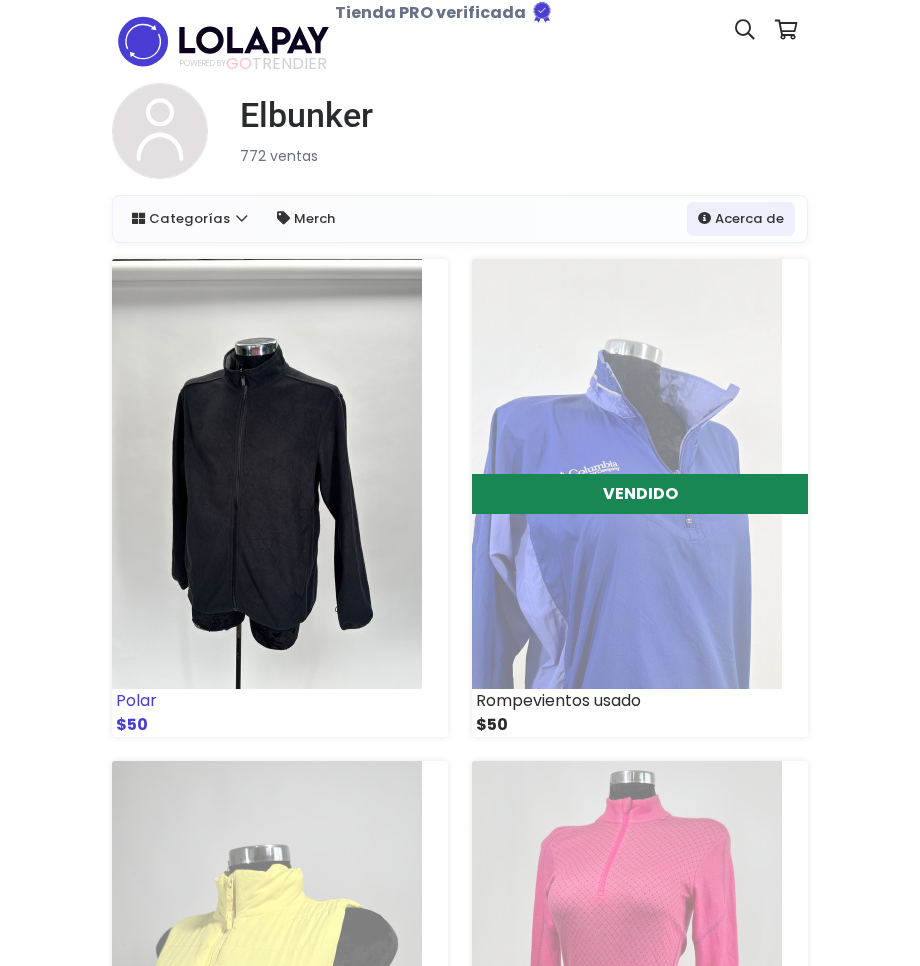 click at bounding box center (267, 474) 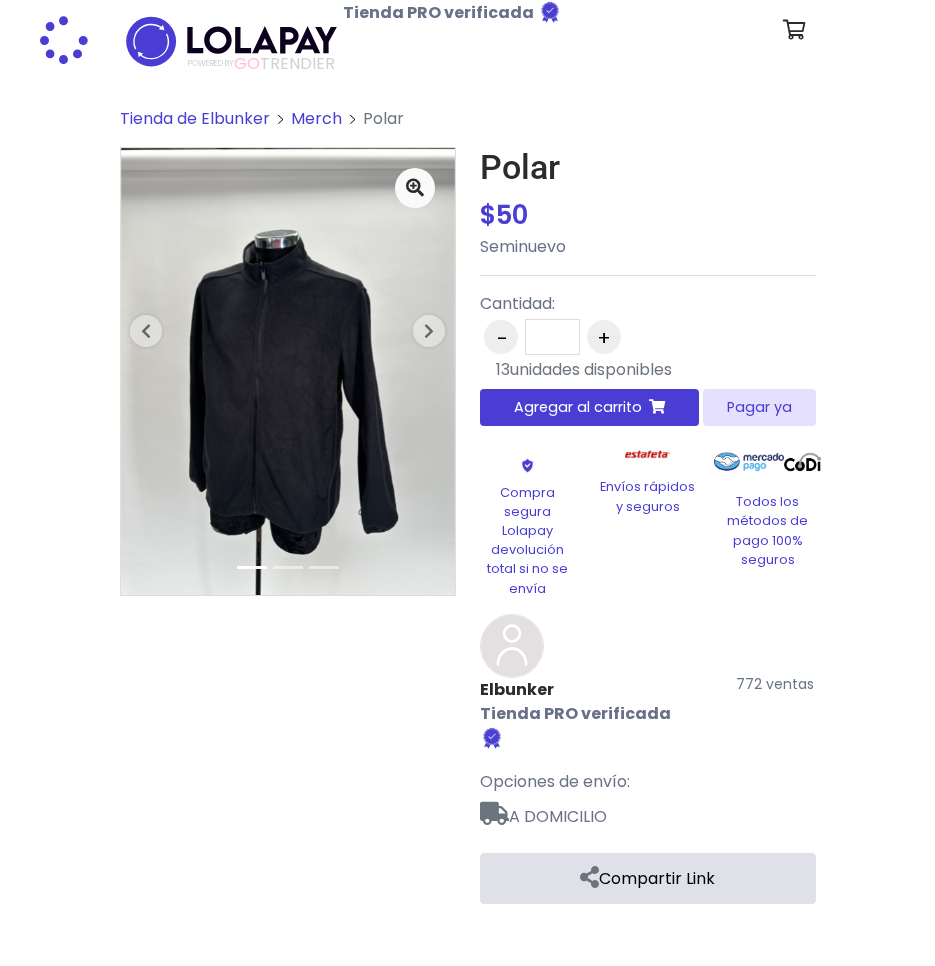 scroll, scrollTop: 0, scrollLeft: 0, axis: both 